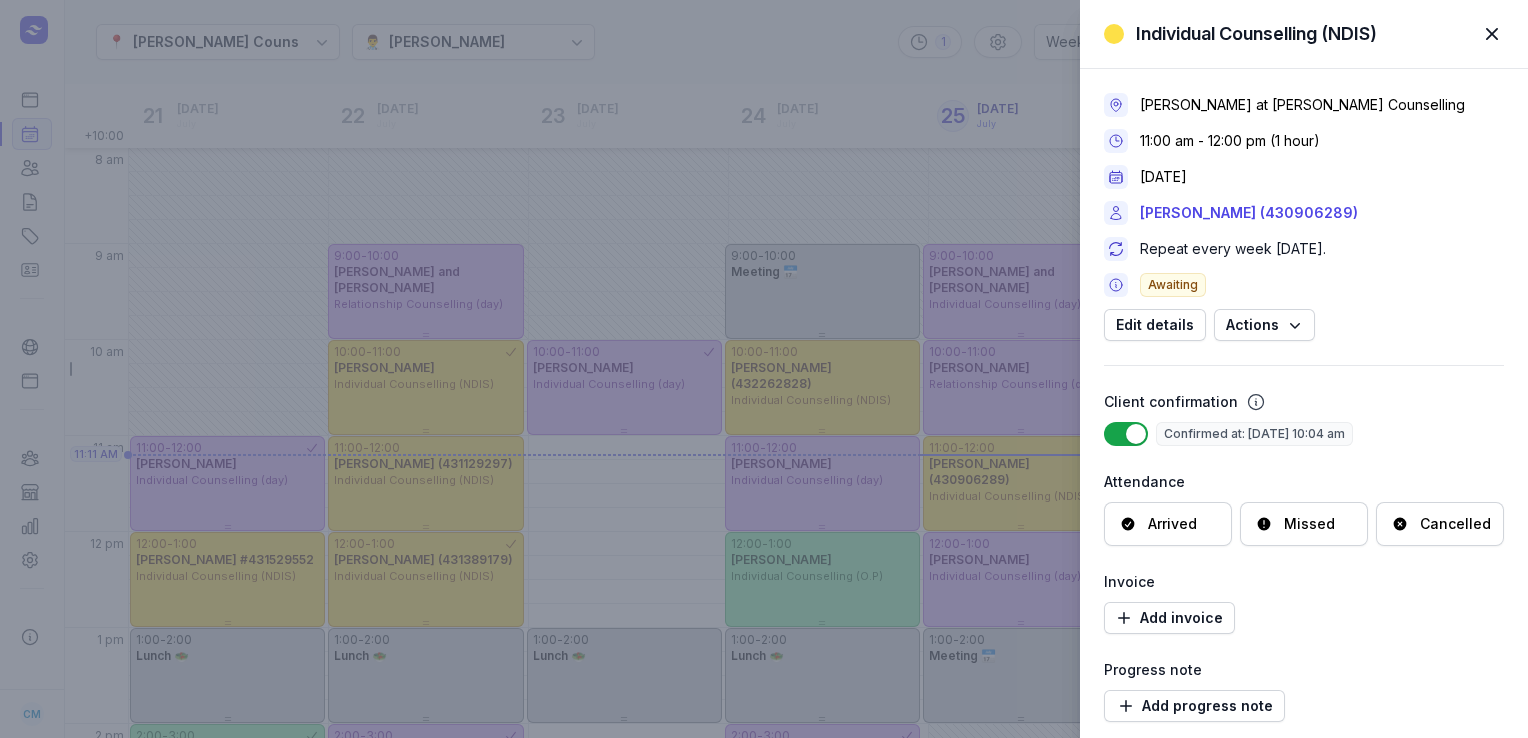 select on "week" 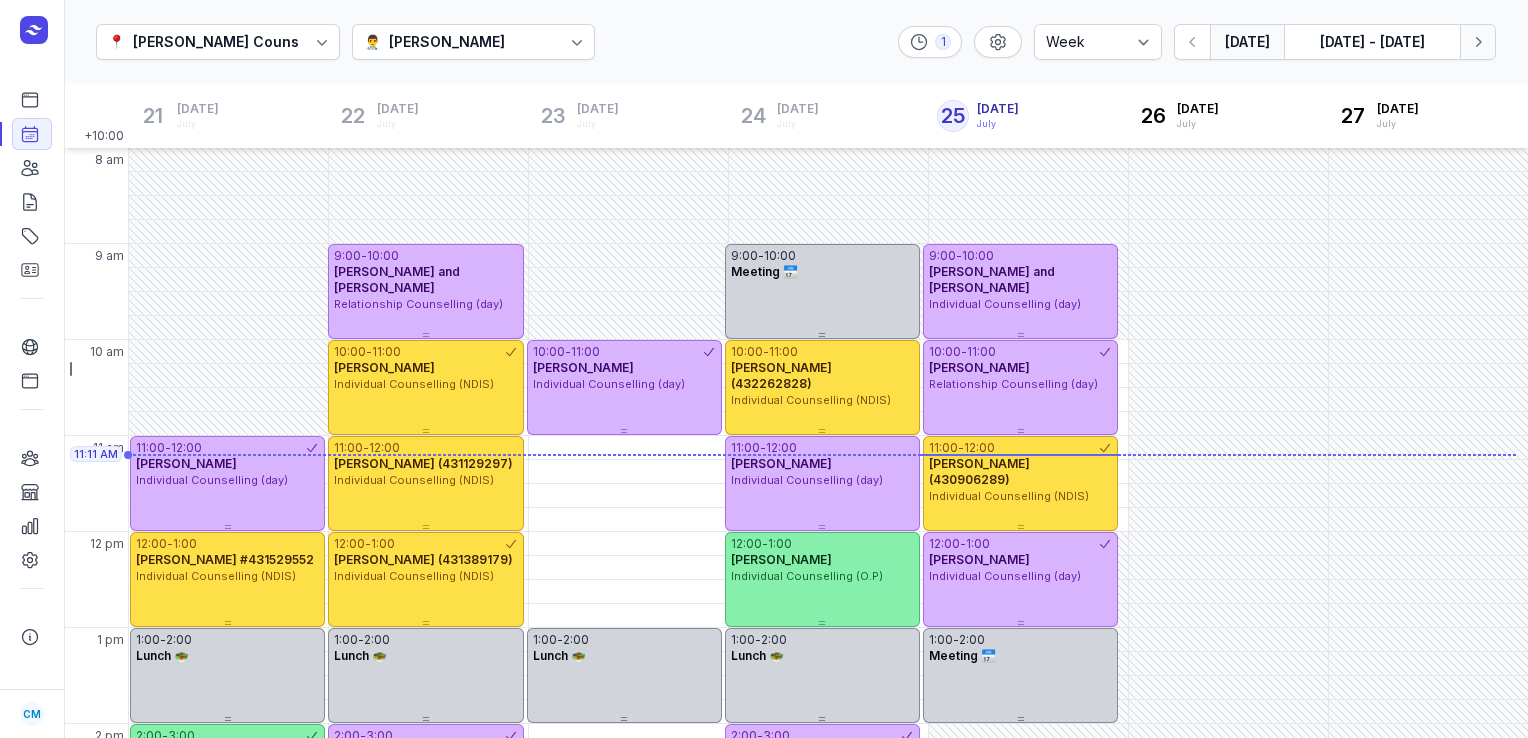 click 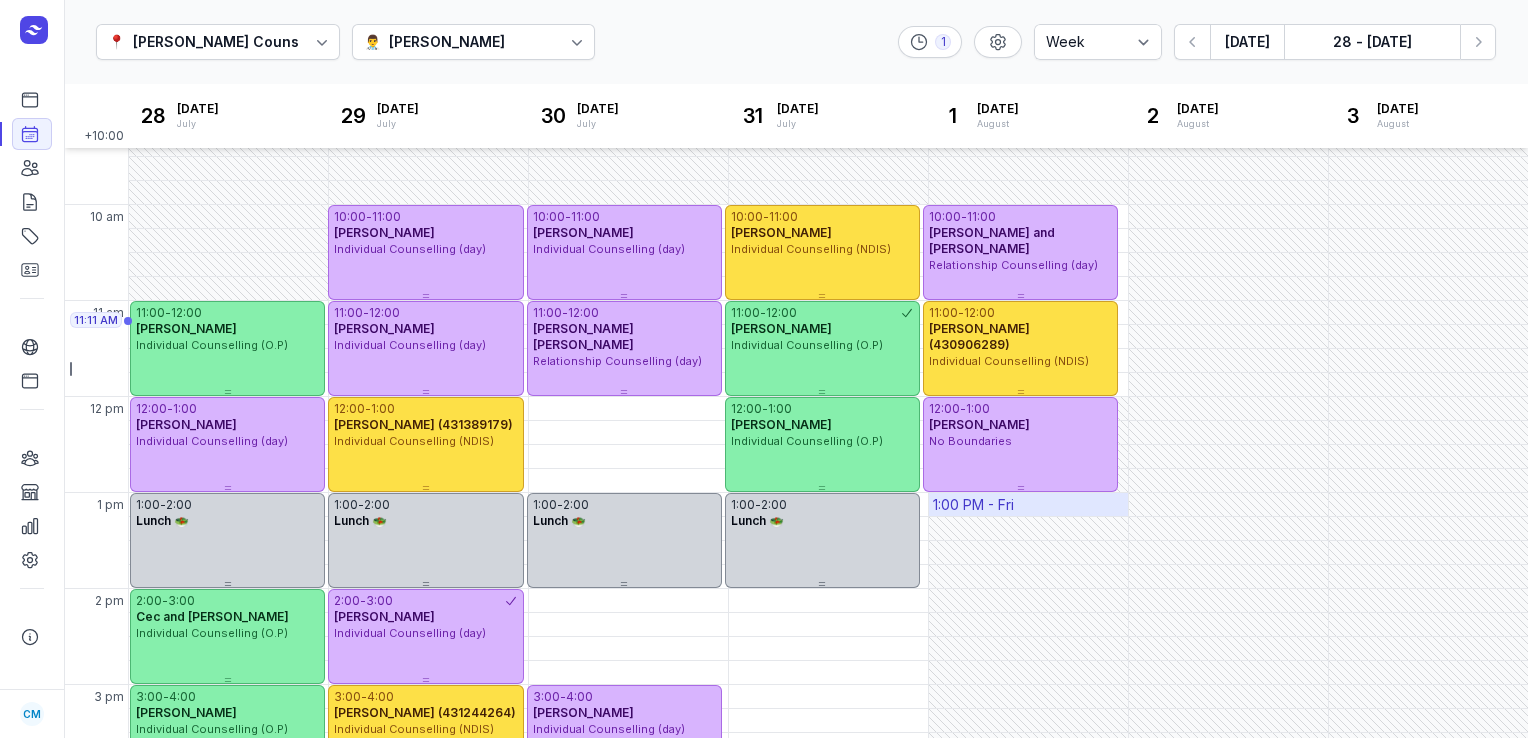 scroll, scrollTop: 326, scrollLeft: 0, axis: vertical 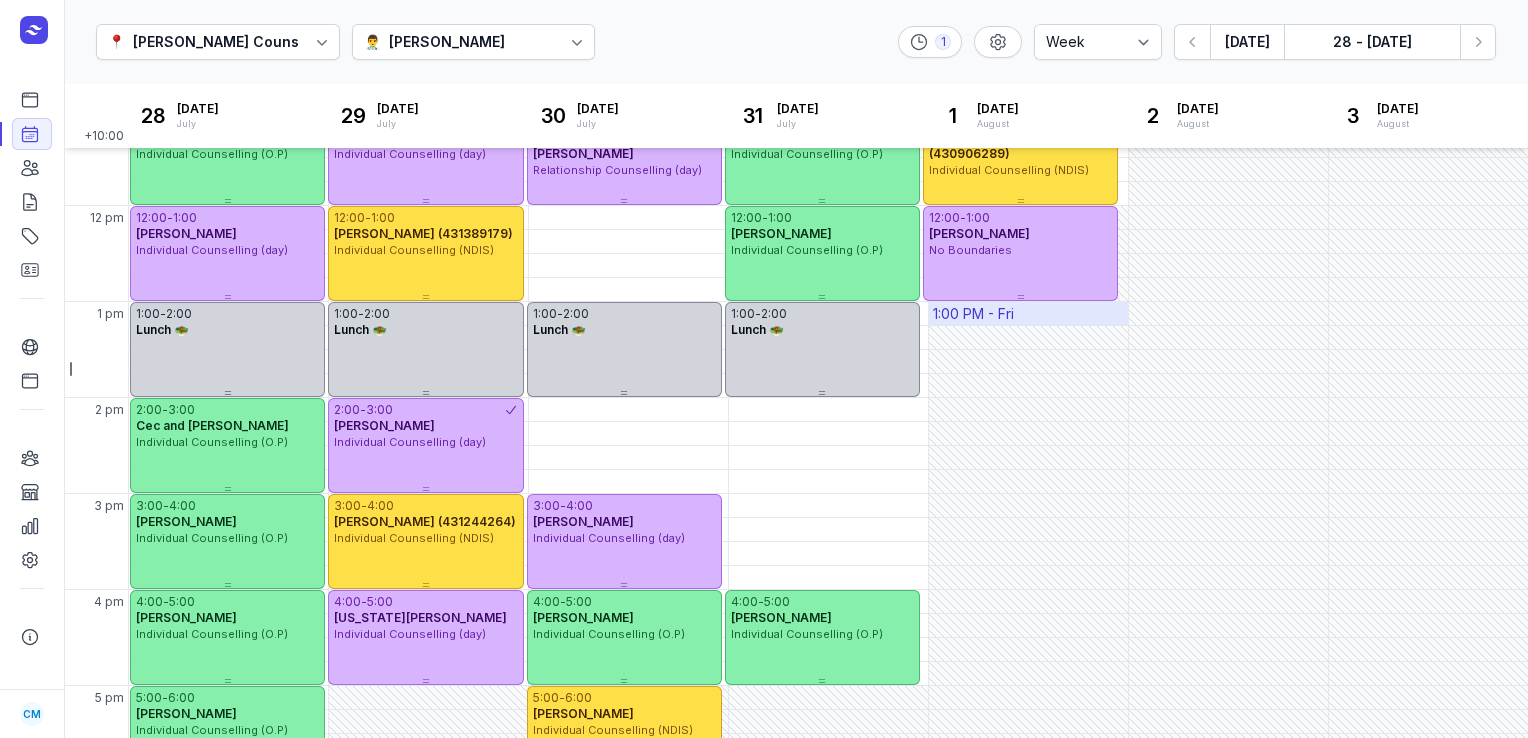 click on "1:00 PM - Fri" at bounding box center [973, 314] 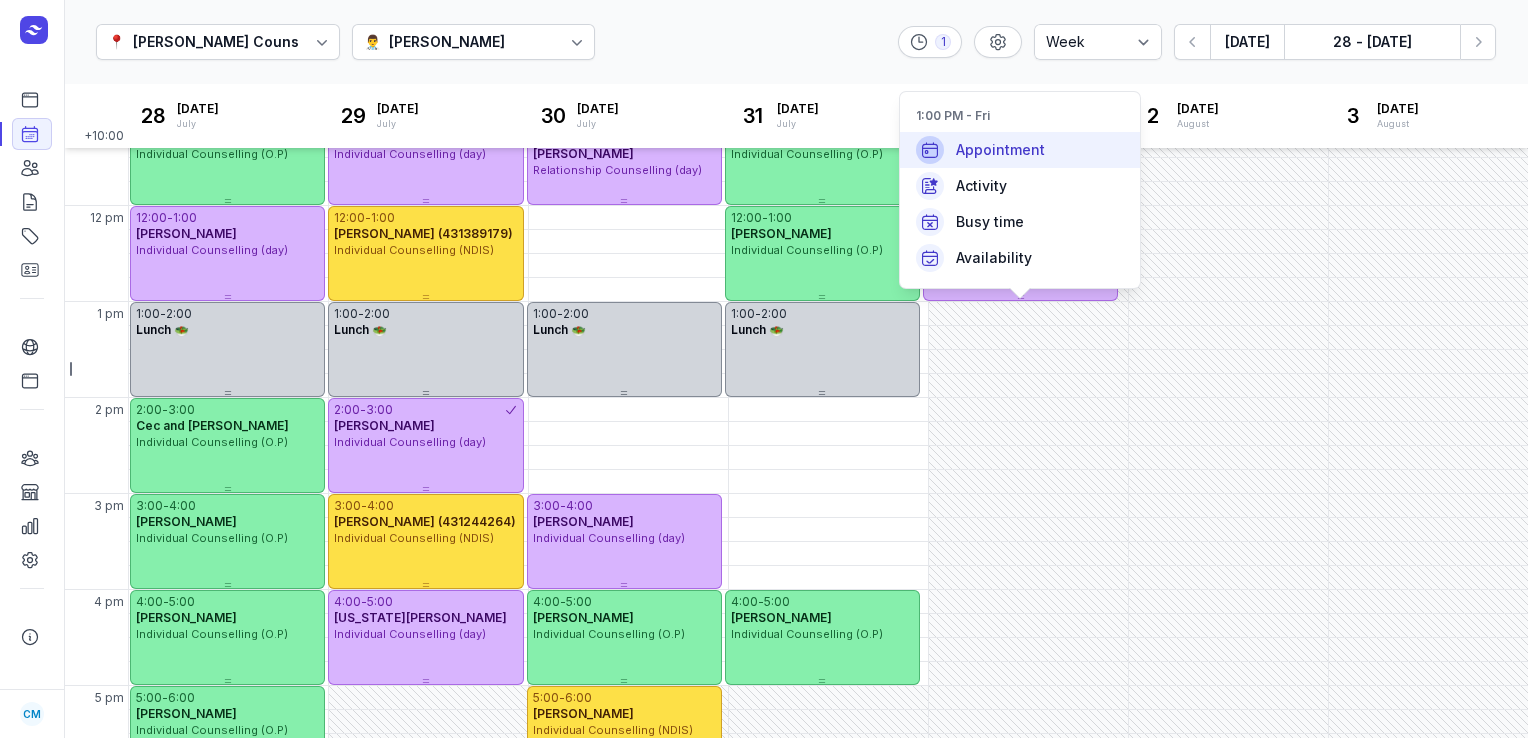 click on "Appointment" at bounding box center [1000, 150] 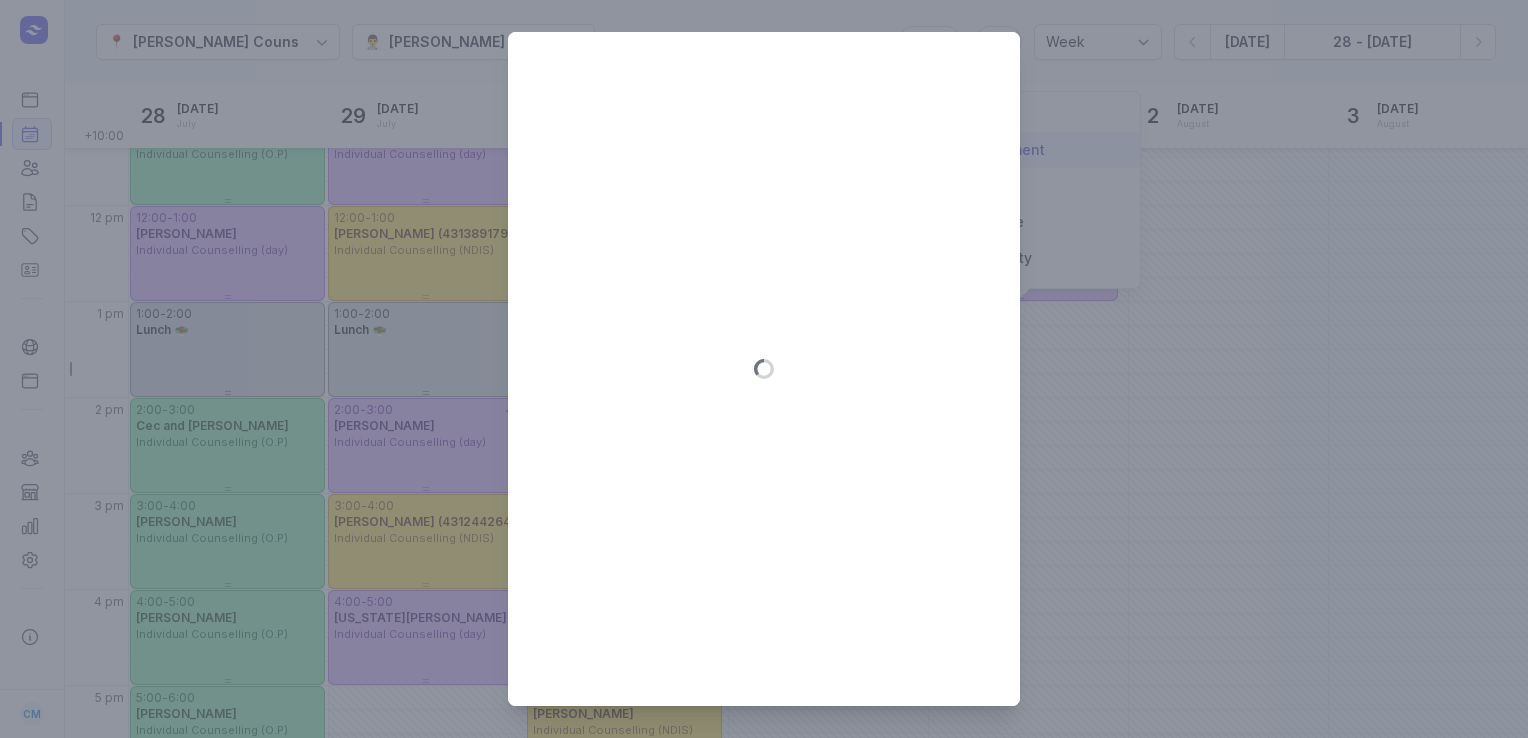 type on "[DATE]" 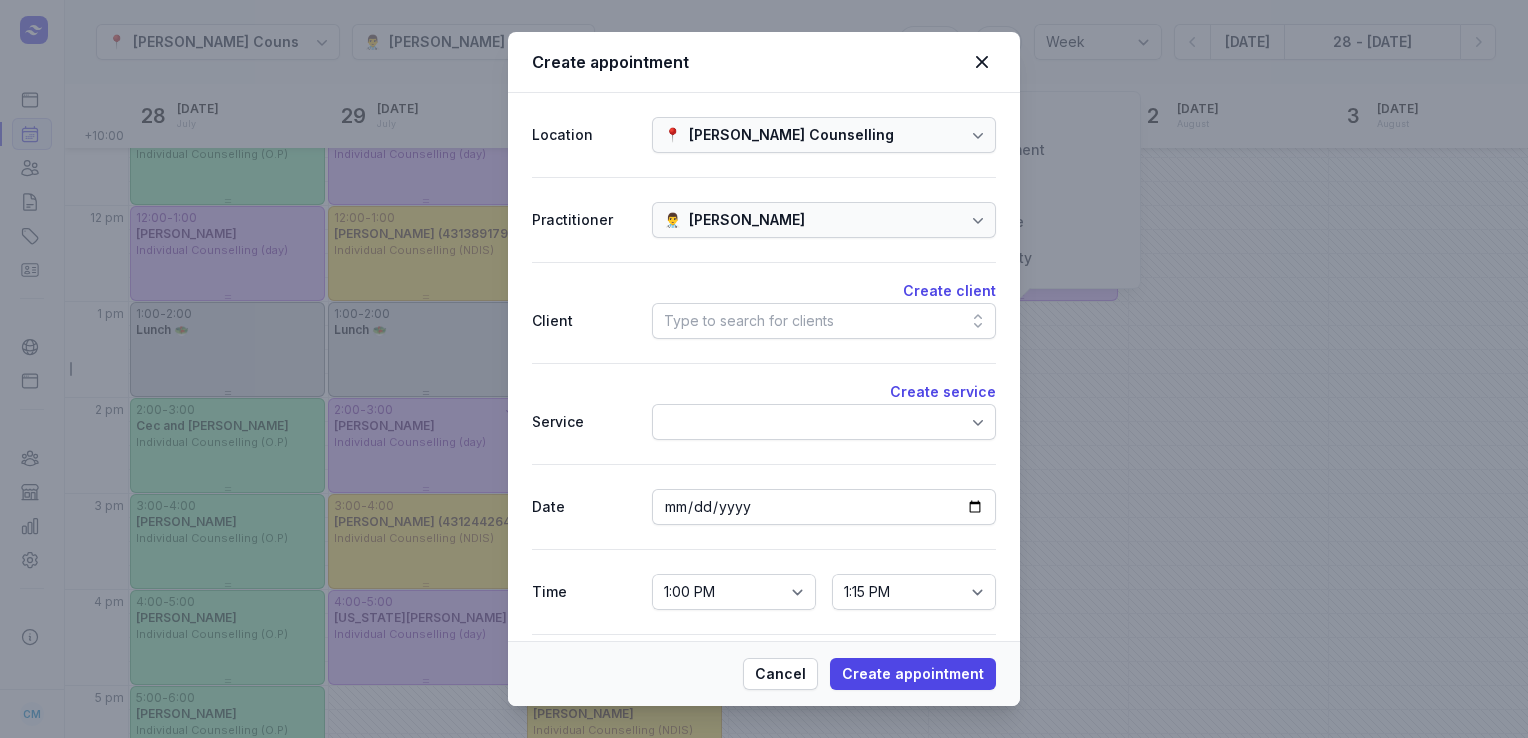 click on "Type to search for clients" 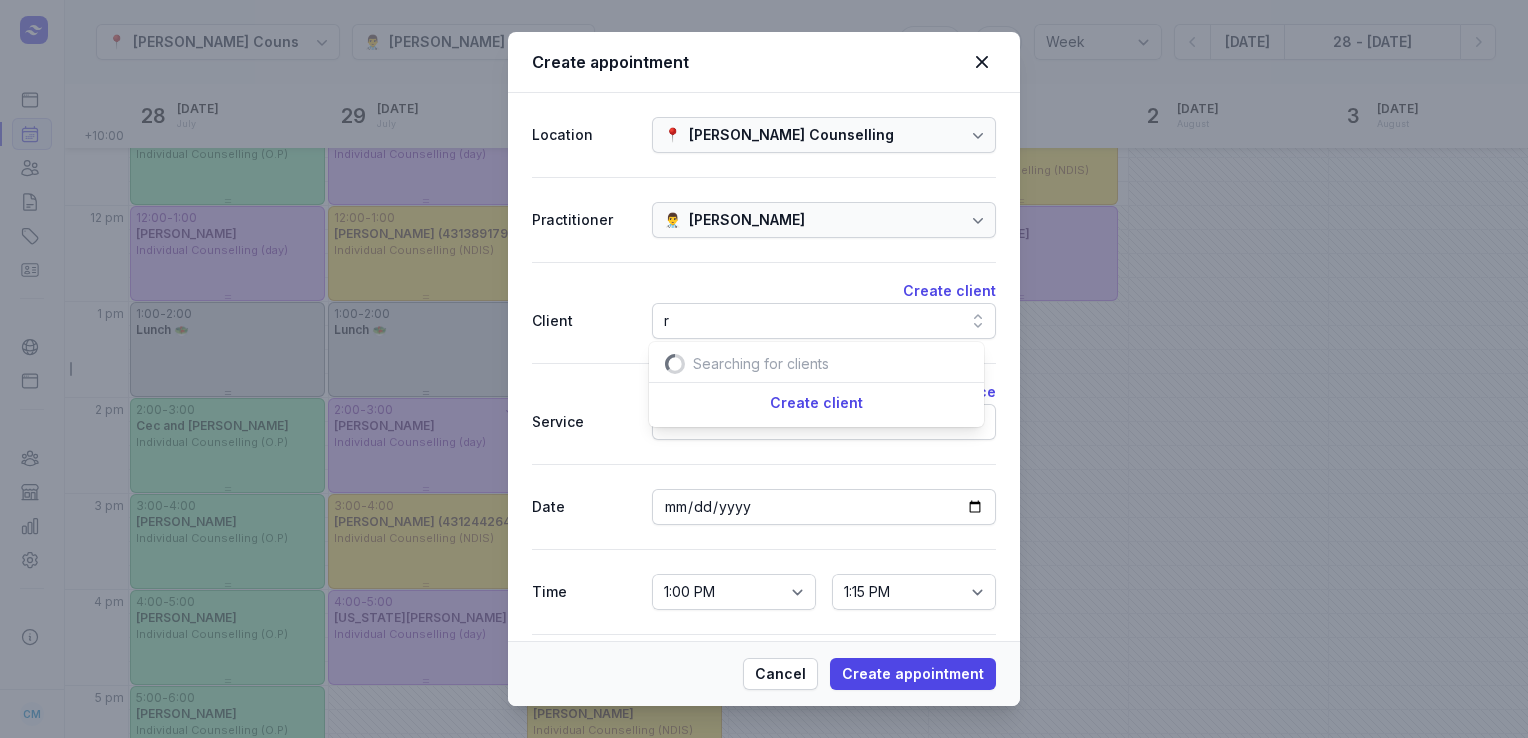 scroll, scrollTop: 0, scrollLeft: 6, axis: horizontal 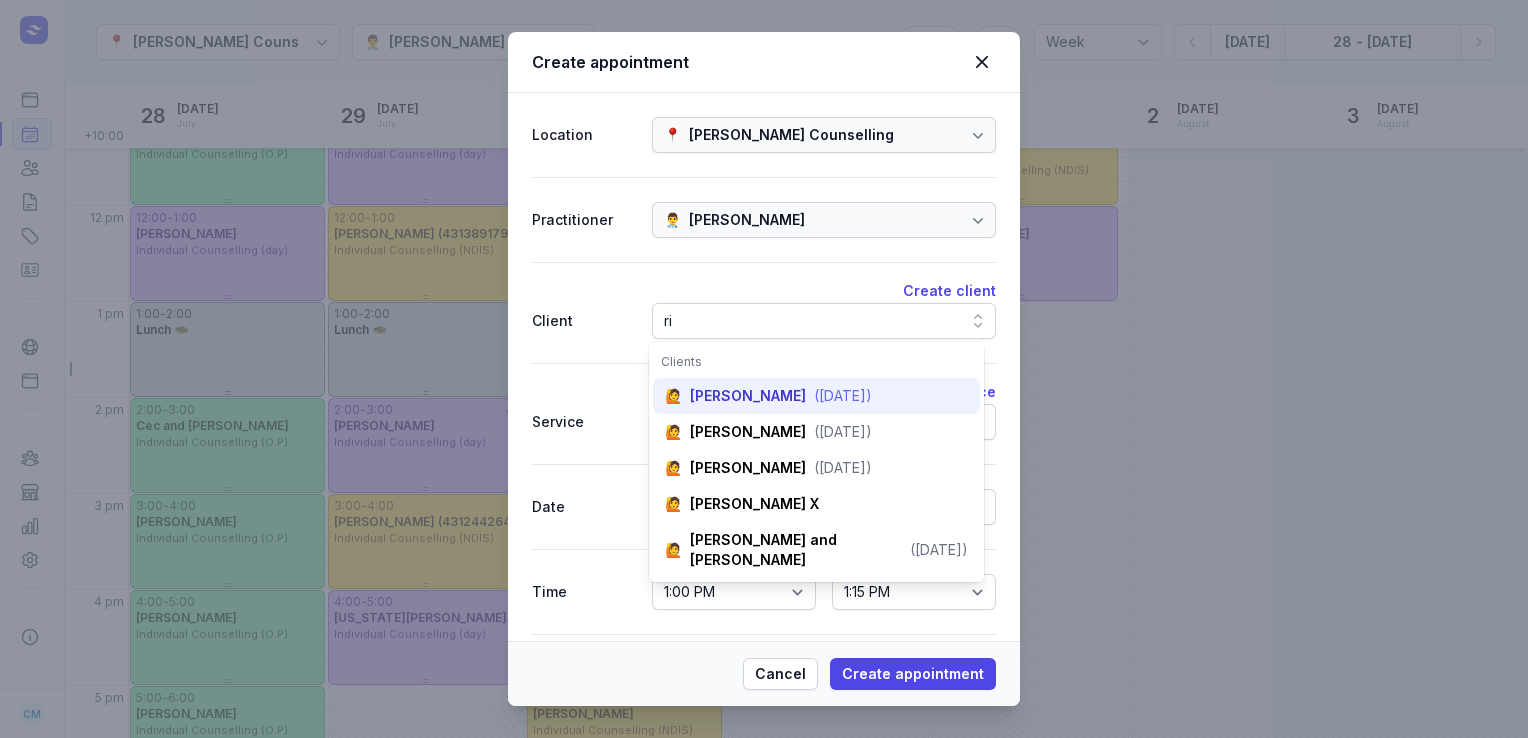 type on "ri" 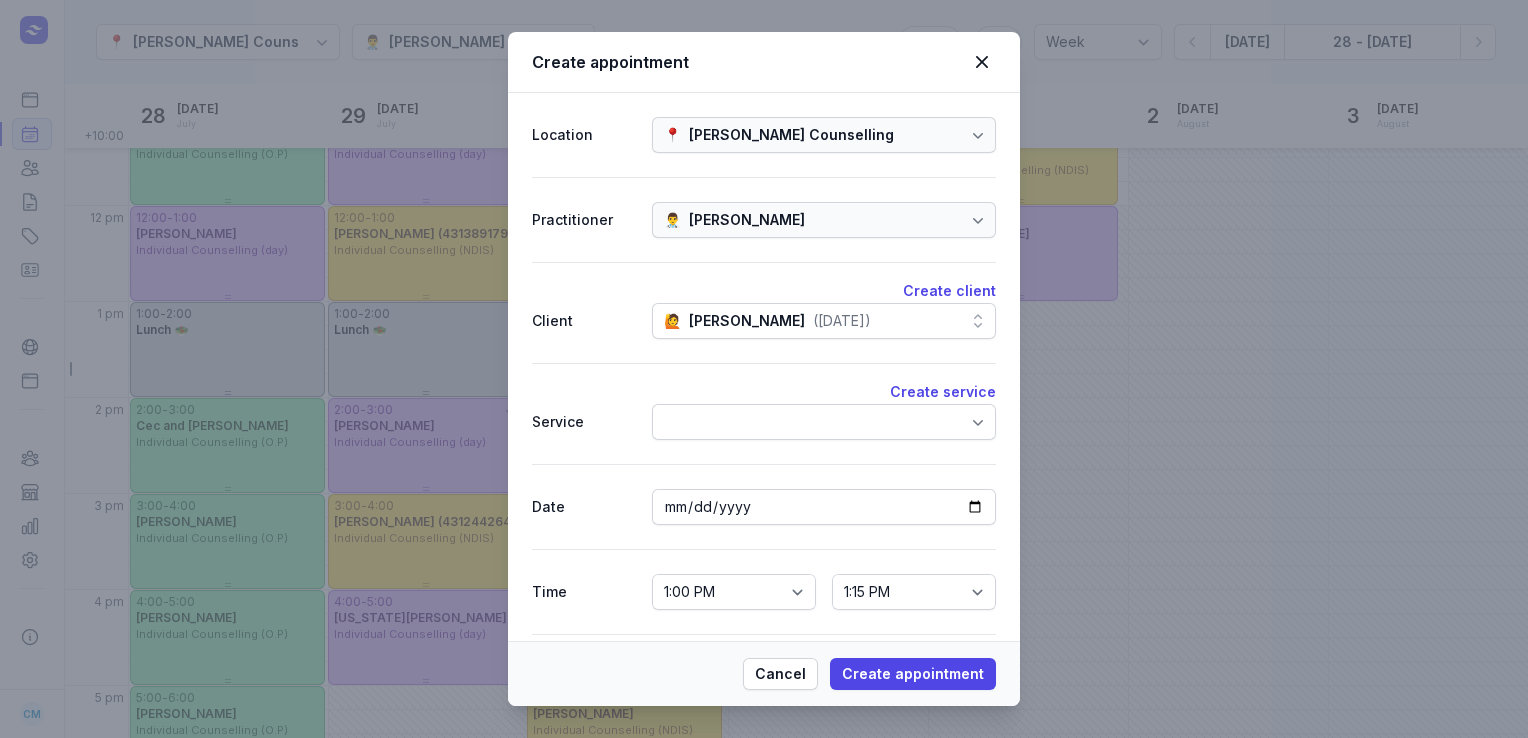 click at bounding box center [824, 422] 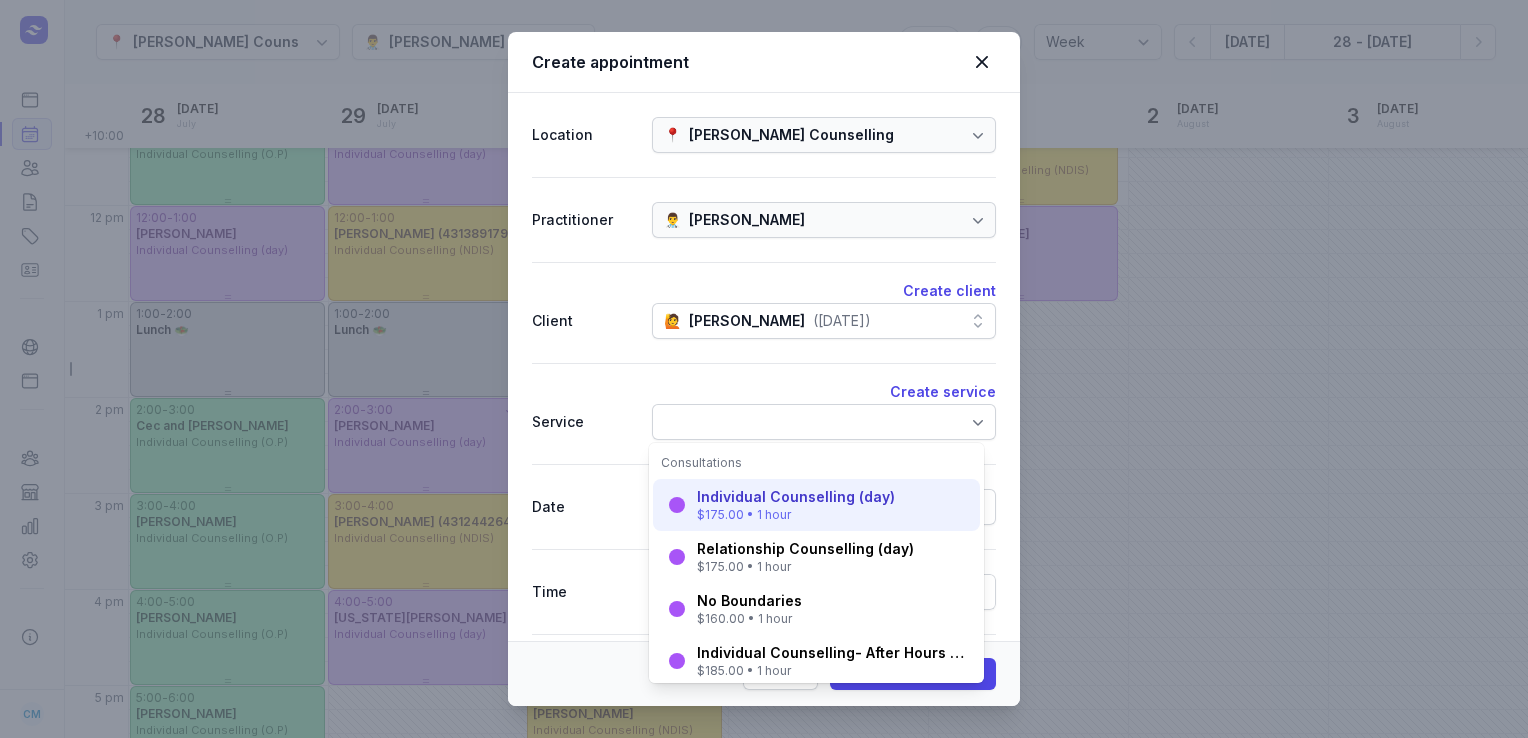 click on "Individual Counselling (day)" at bounding box center [796, 497] 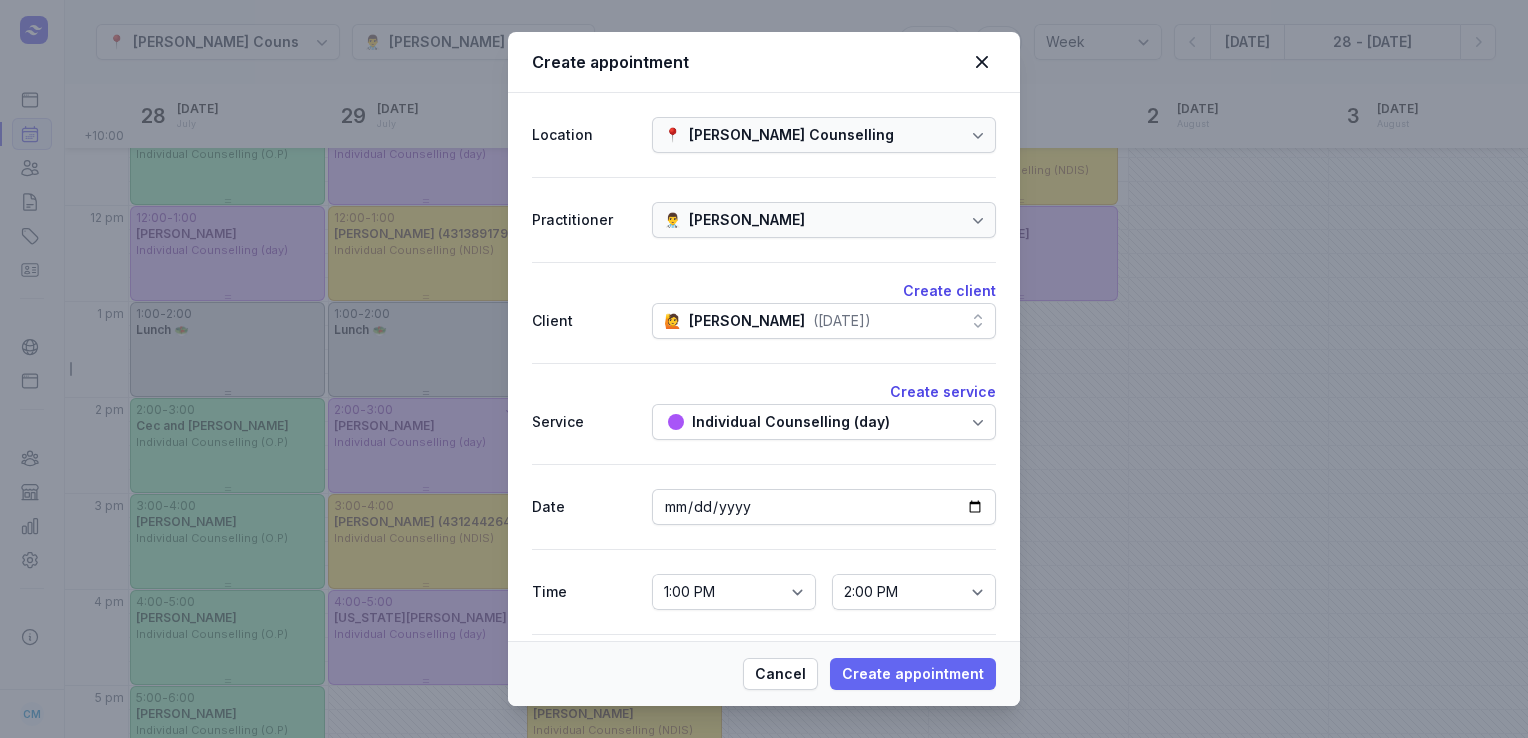 click on "Create appointment" at bounding box center [913, 674] 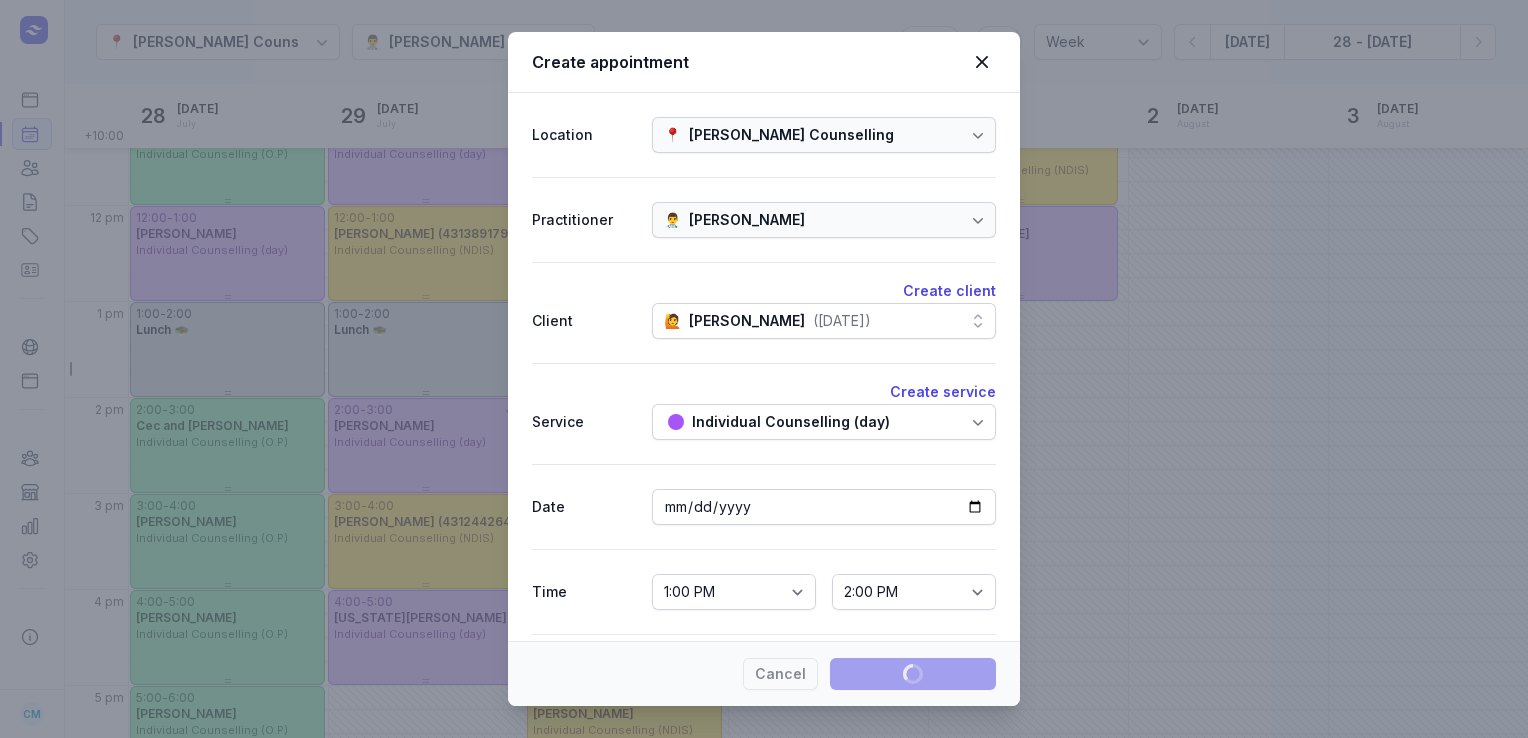 type 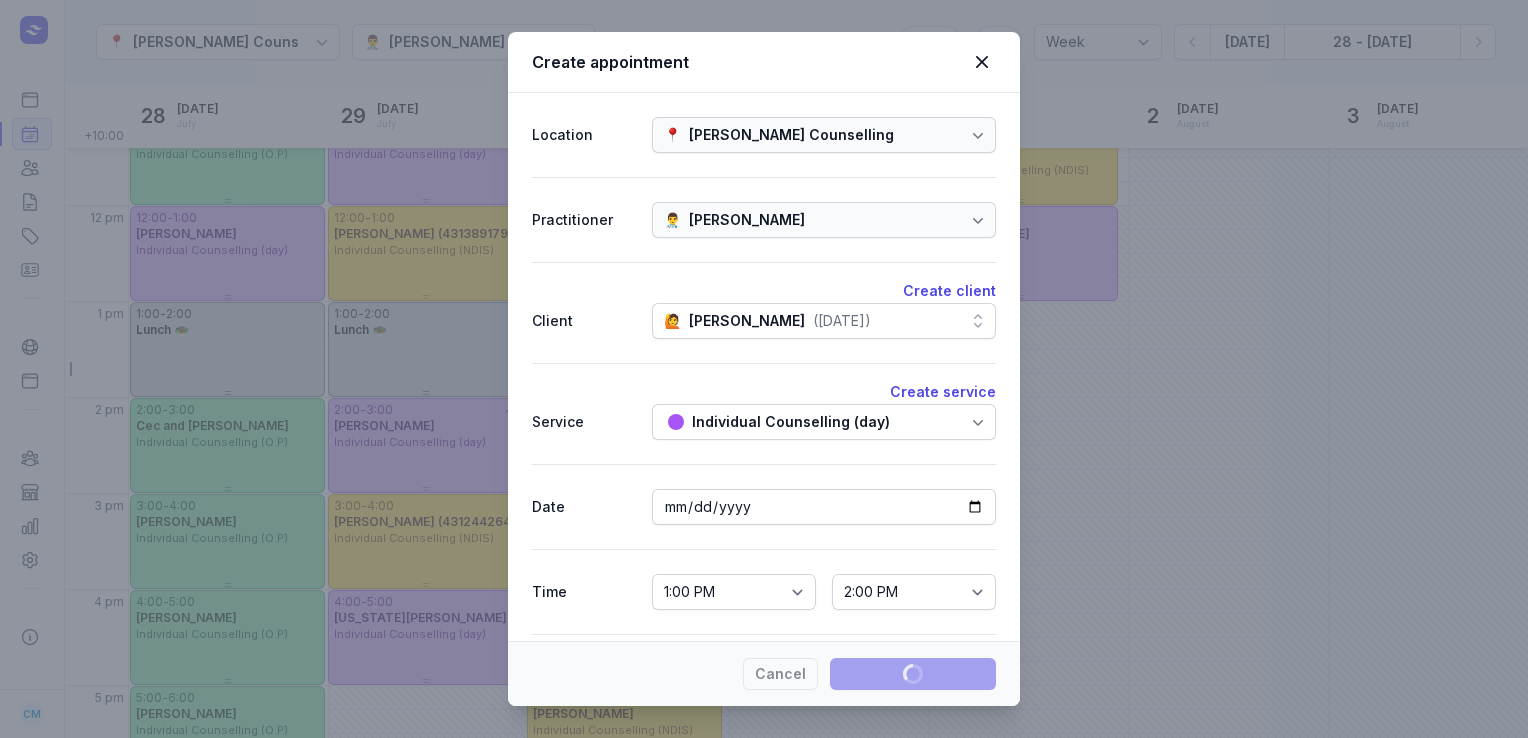 select 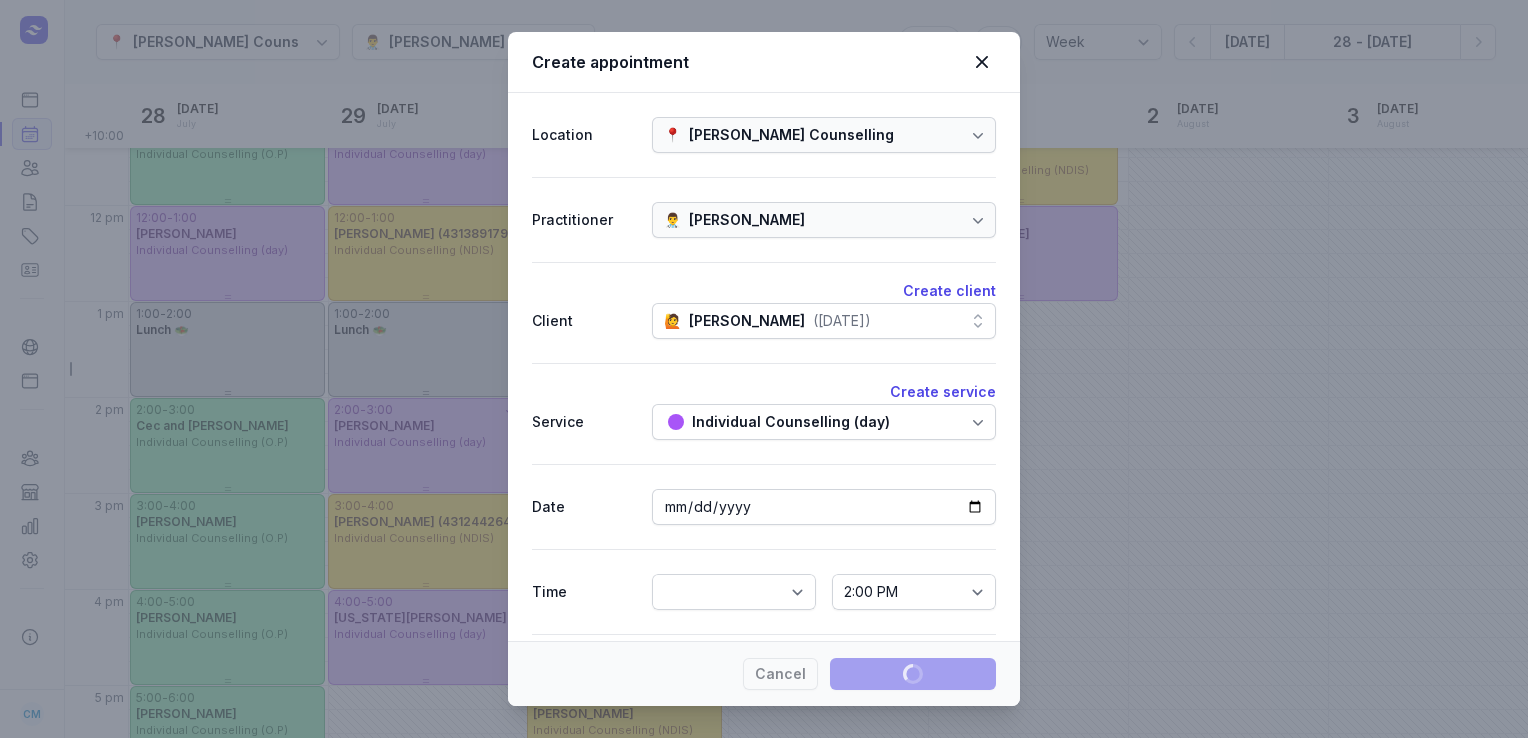 select 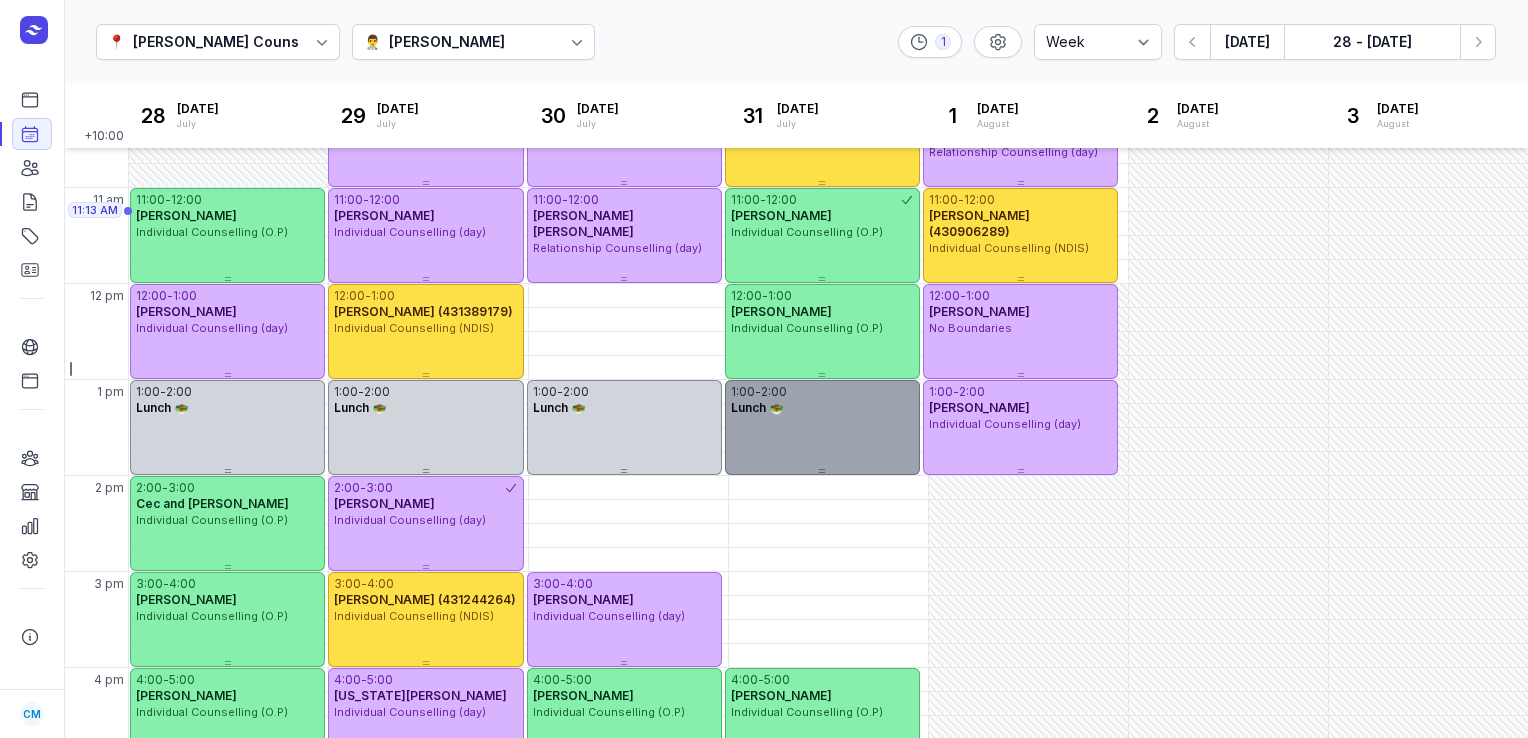 scroll, scrollTop: 251, scrollLeft: 0, axis: vertical 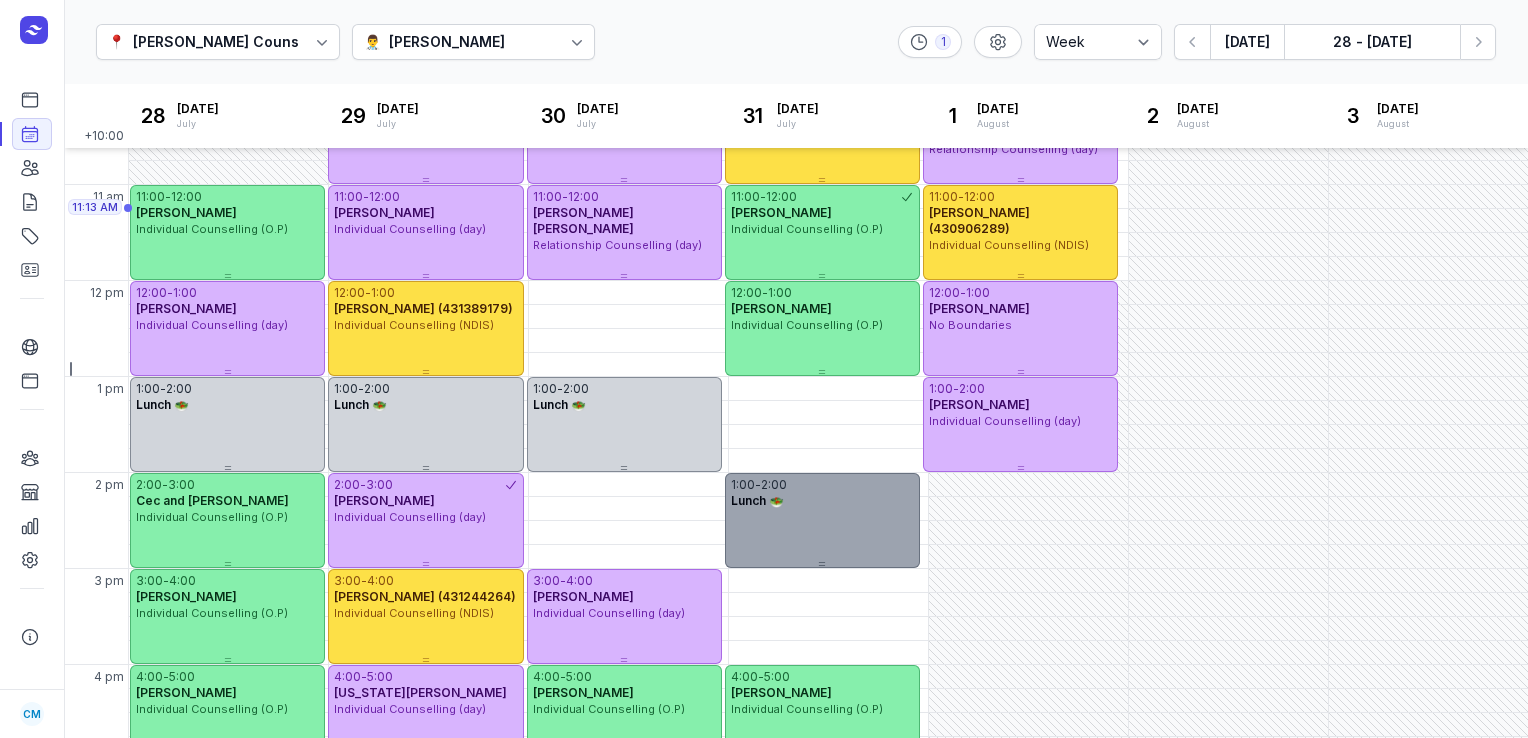drag, startPoint x: 752, startPoint y: 398, endPoint x: 754, endPoint y: 500, distance: 102.01961 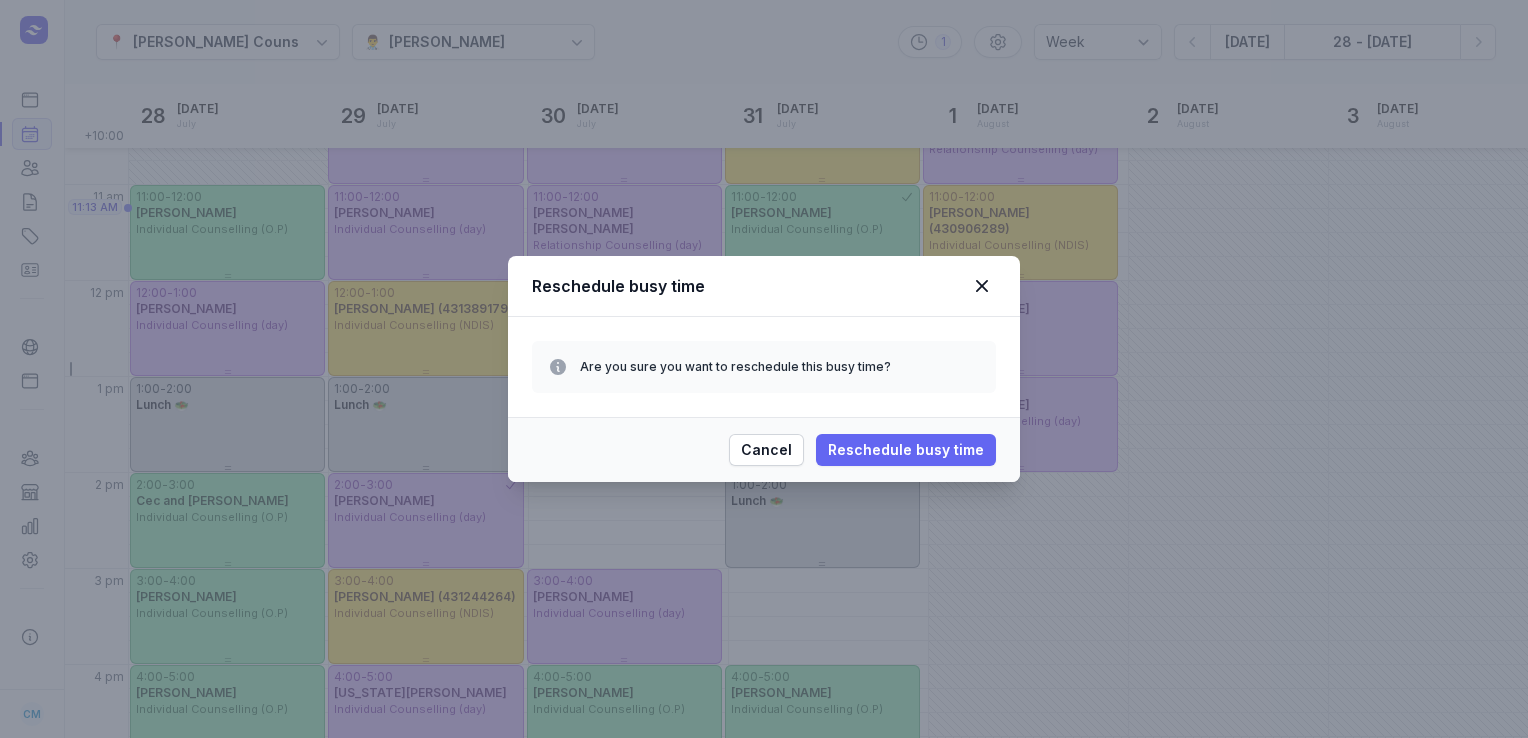 click on "Reschedule busy time" at bounding box center [906, 450] 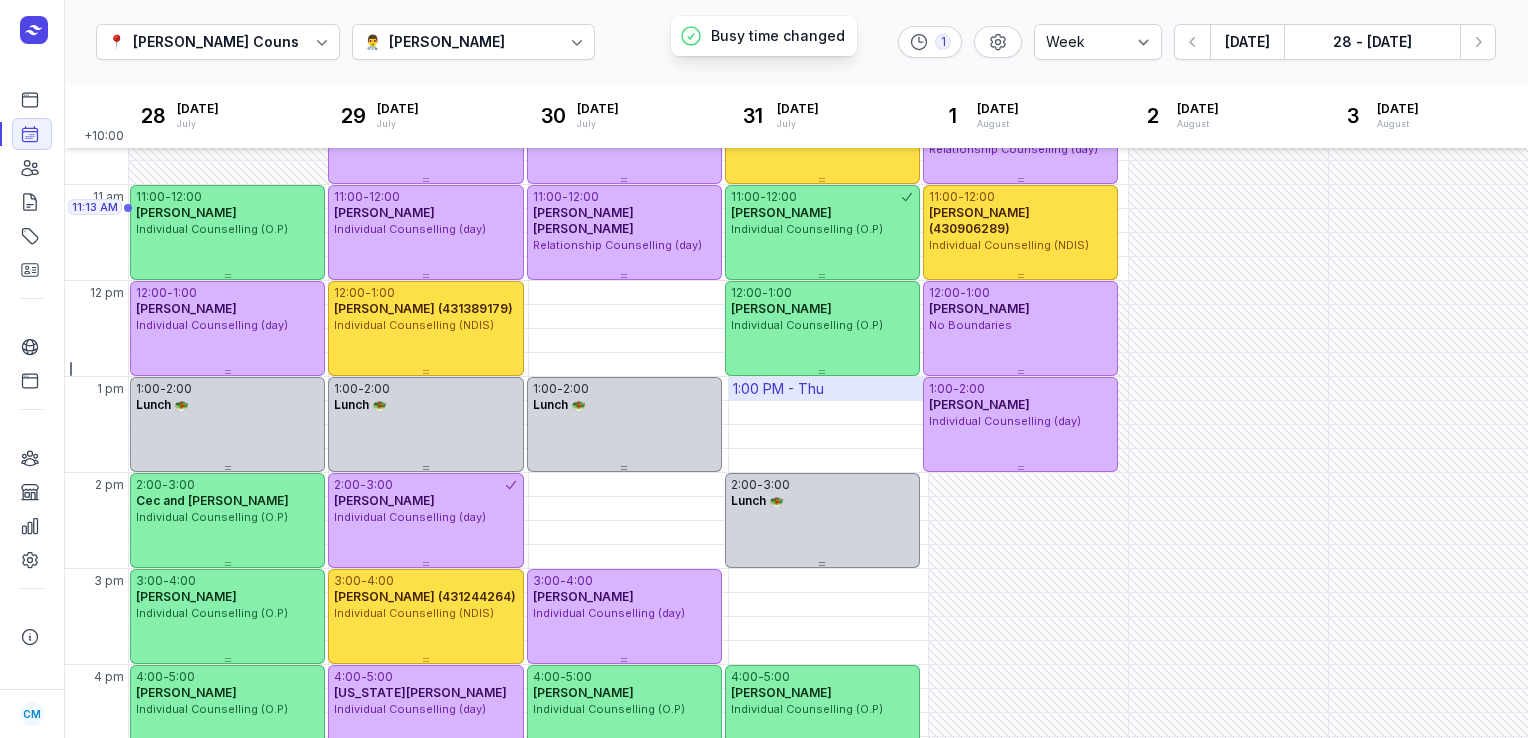 click on "1:00 PM - Thu" at bounding box center (778, 389) 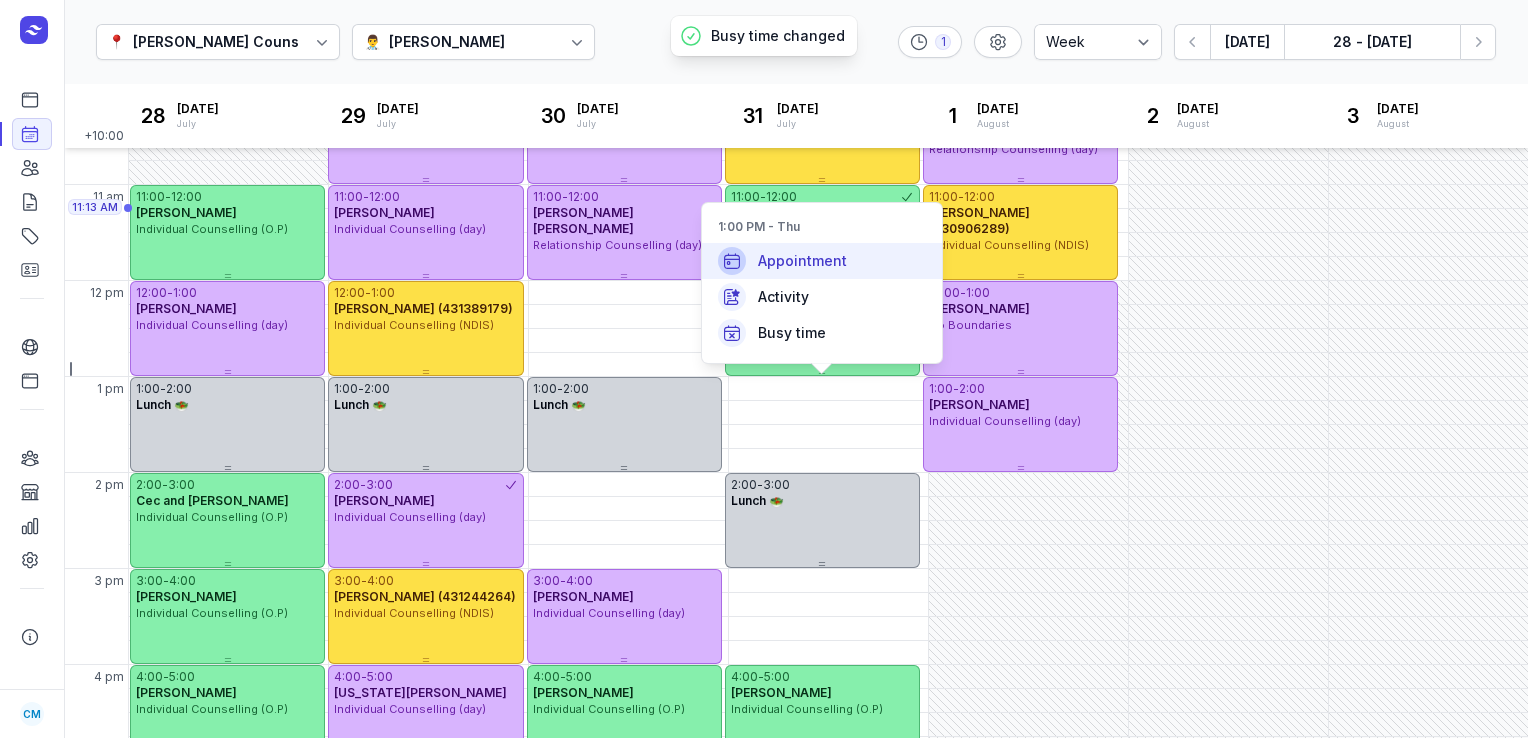 click on "Appointment" at bounding box center (822, 261) 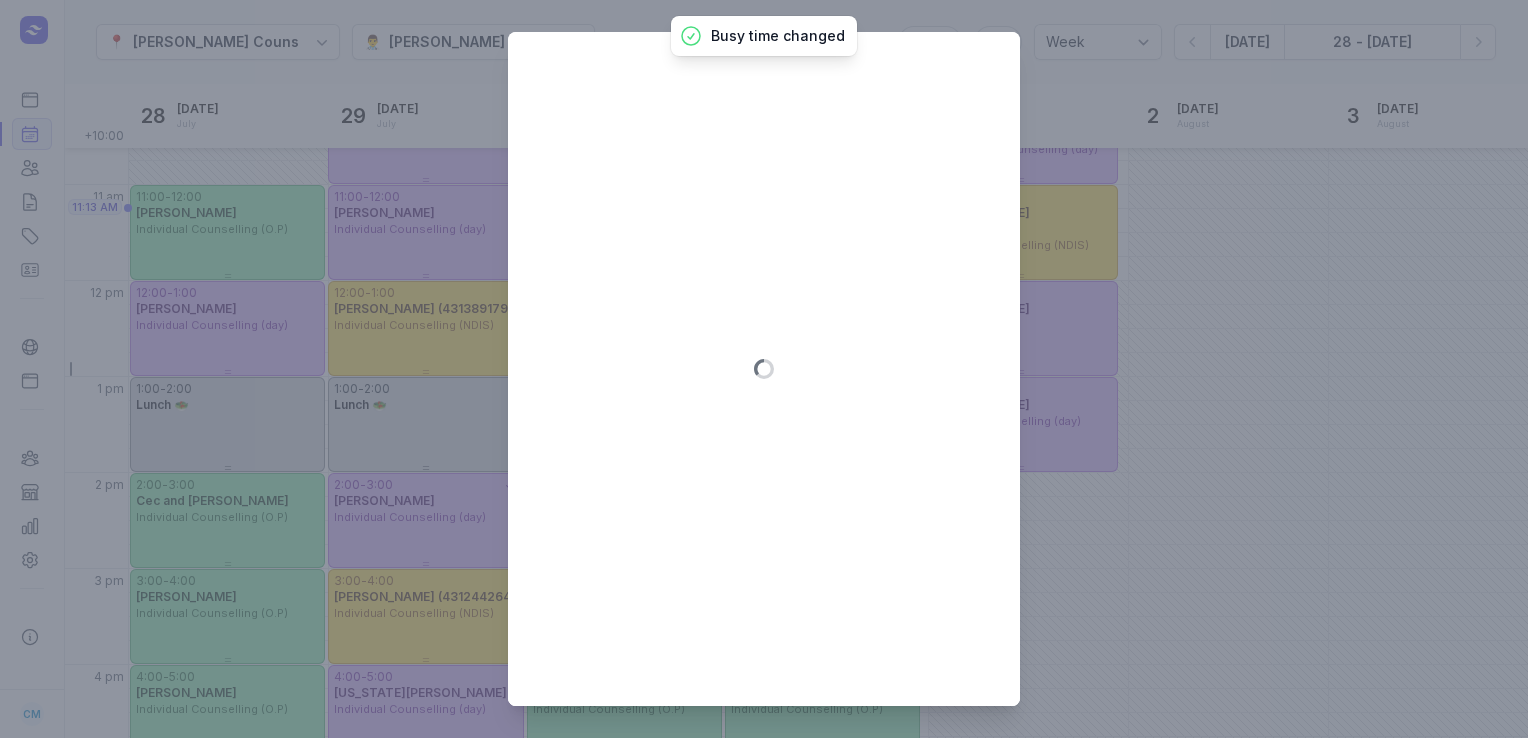 type on "[DATE]" 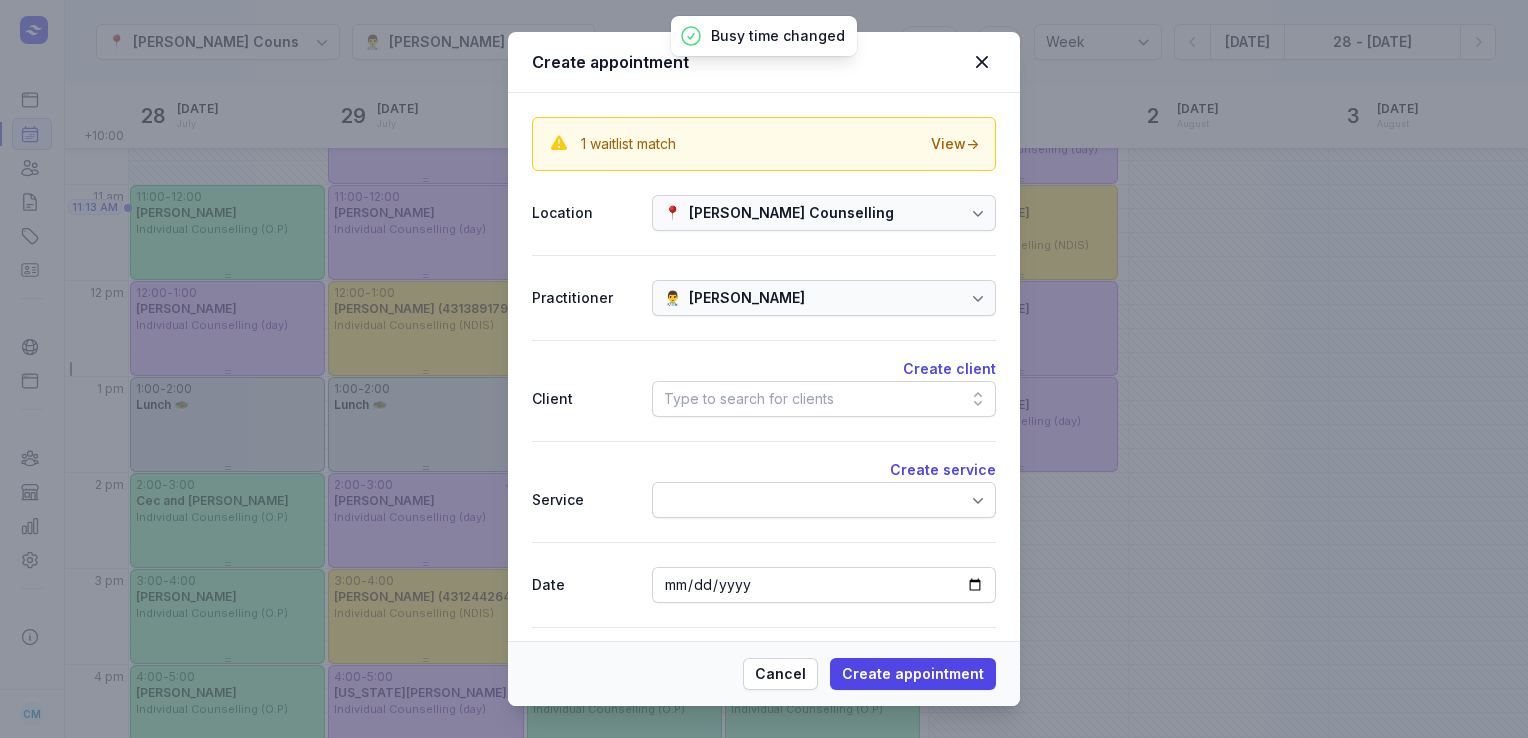 click on "Type to search for clients" 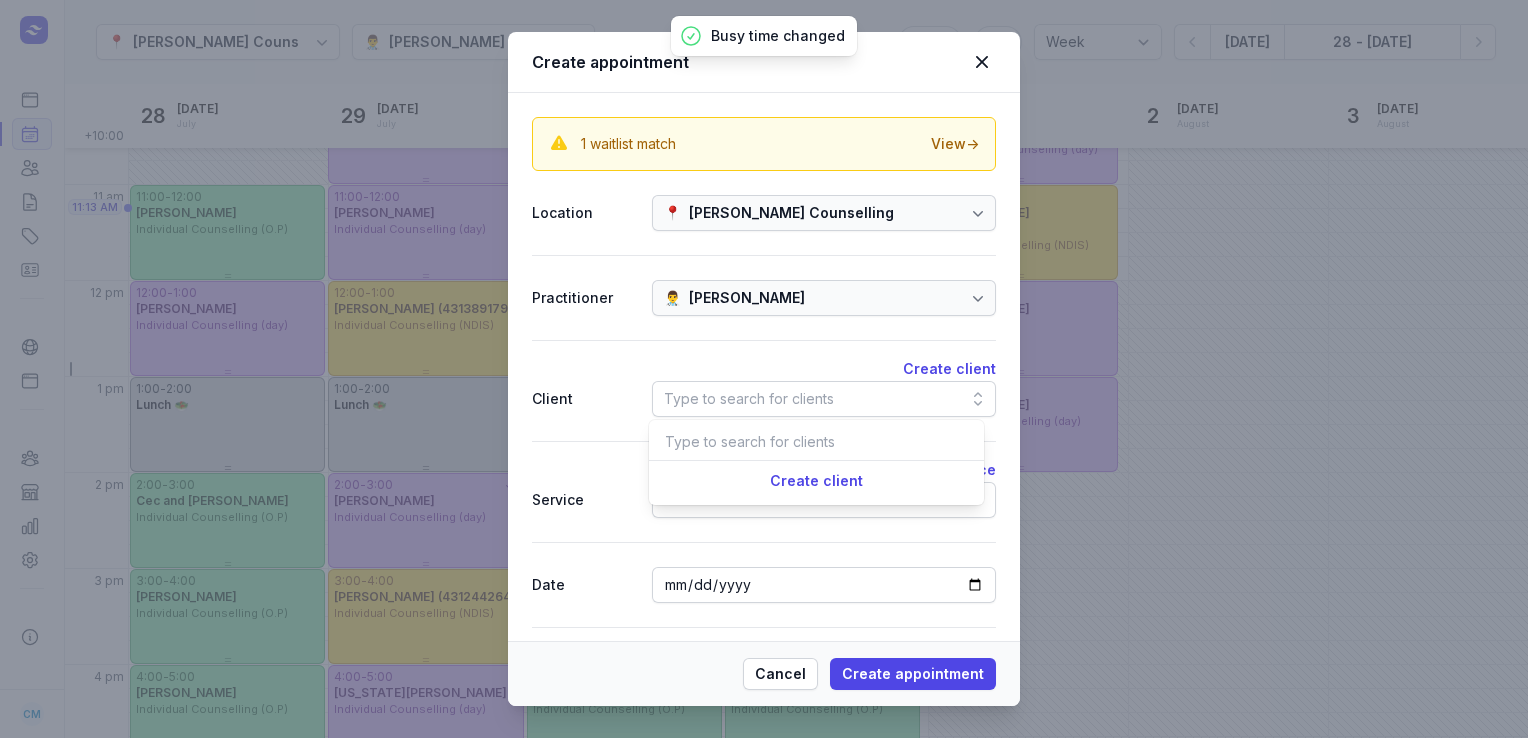 scroll, scrollTop: 0, scrollLeft: 6, axis: horizontal 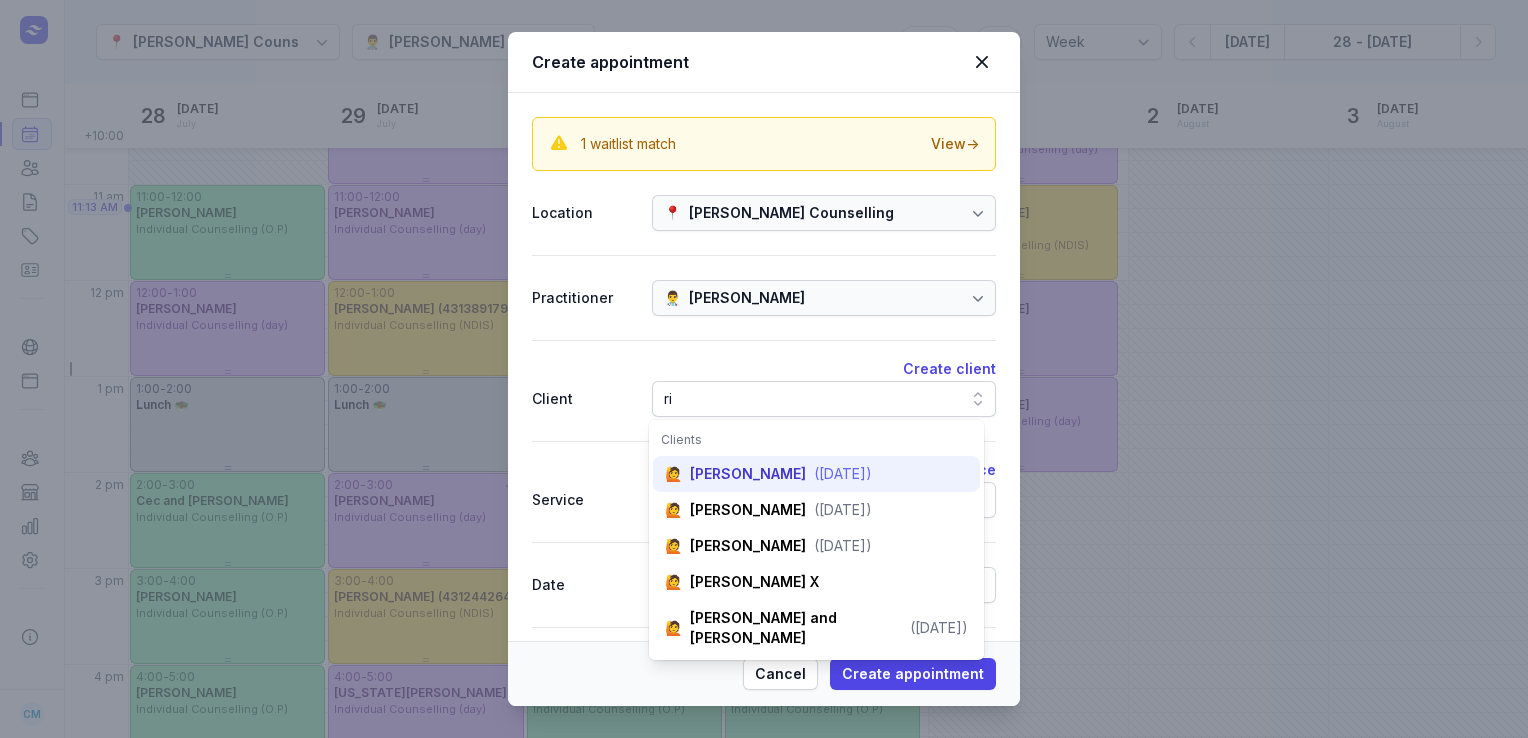 type on "ri" 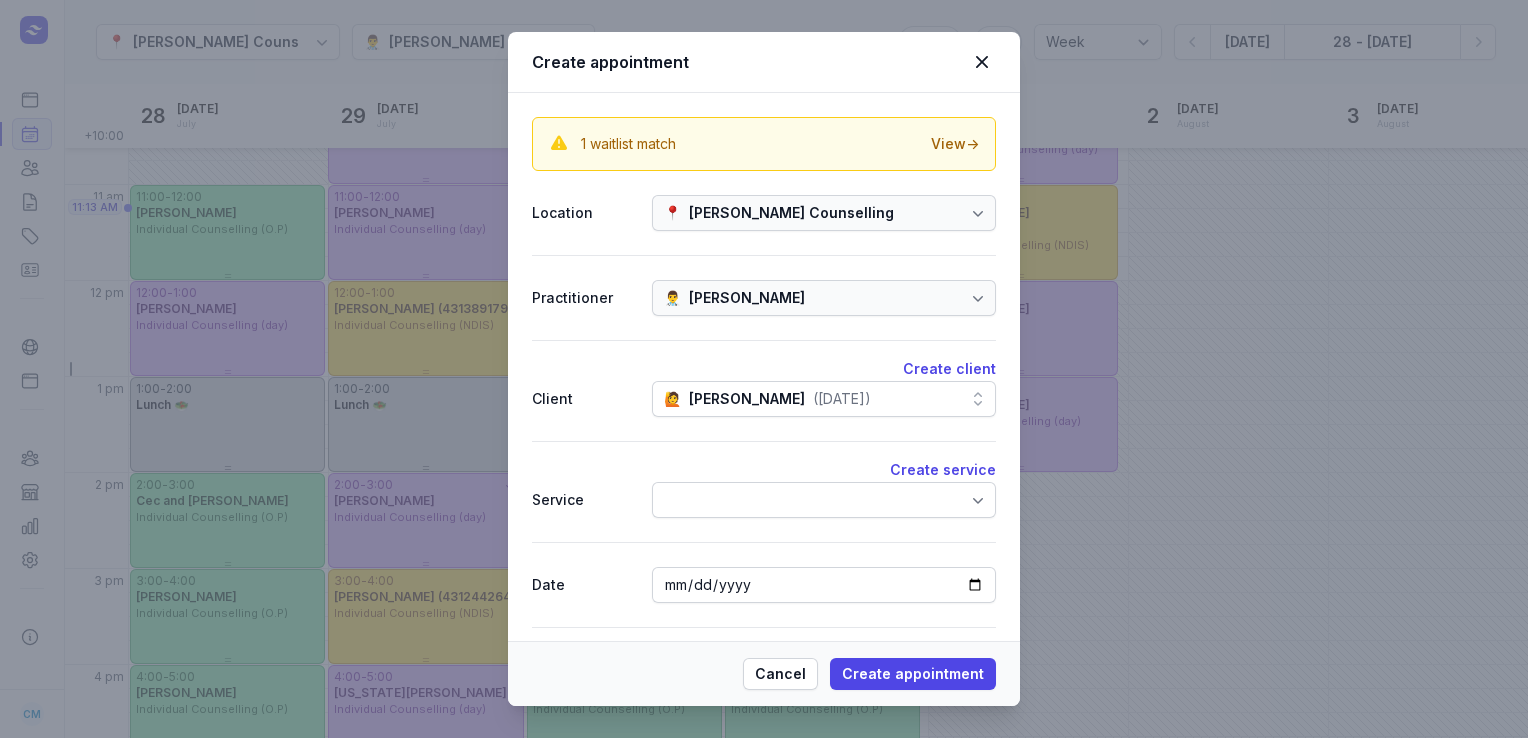click at bounding box center (824, 500) 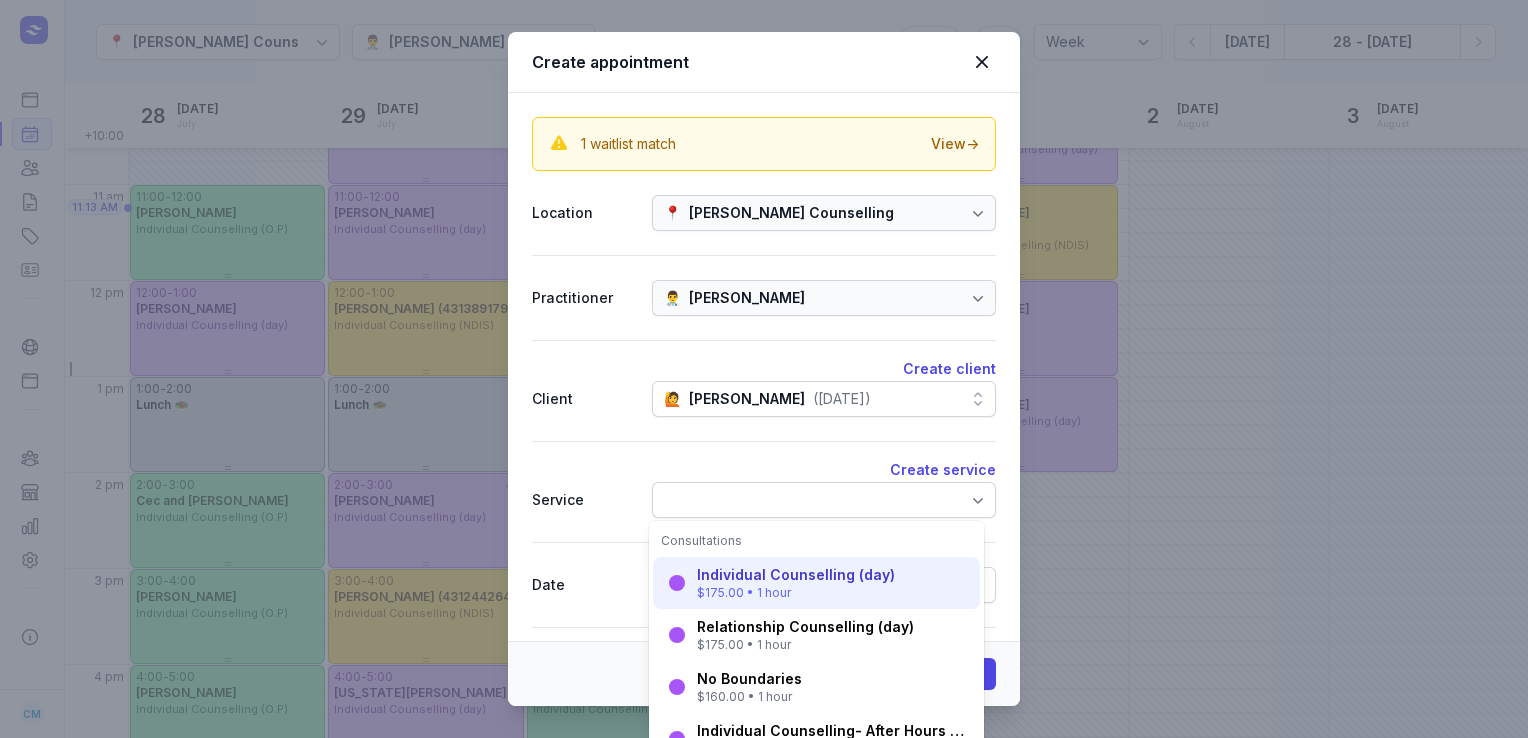 click on "$175.00 • 1 hour" at bounding box center (796, 593) 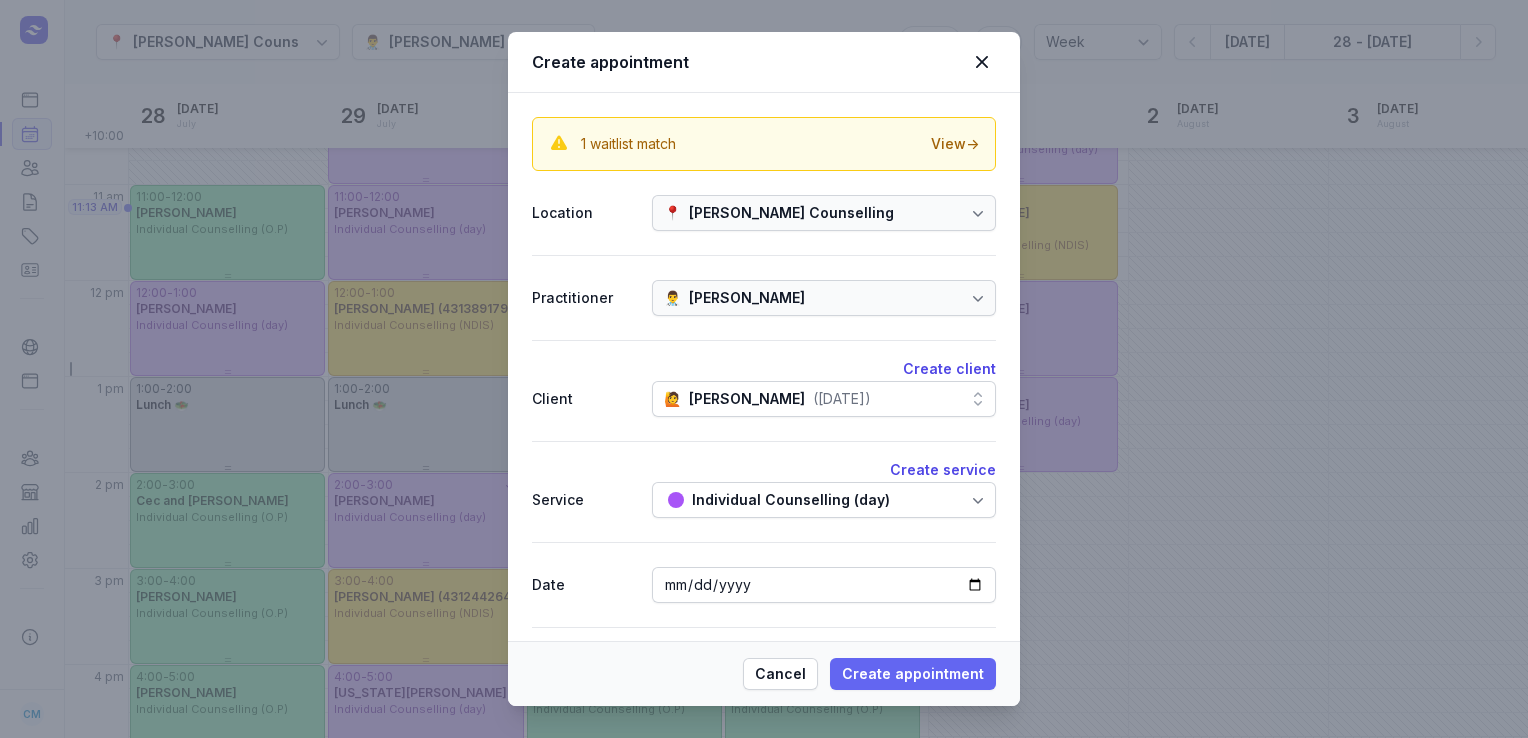 click on "Create appointment" at bounding box center [913, 674] 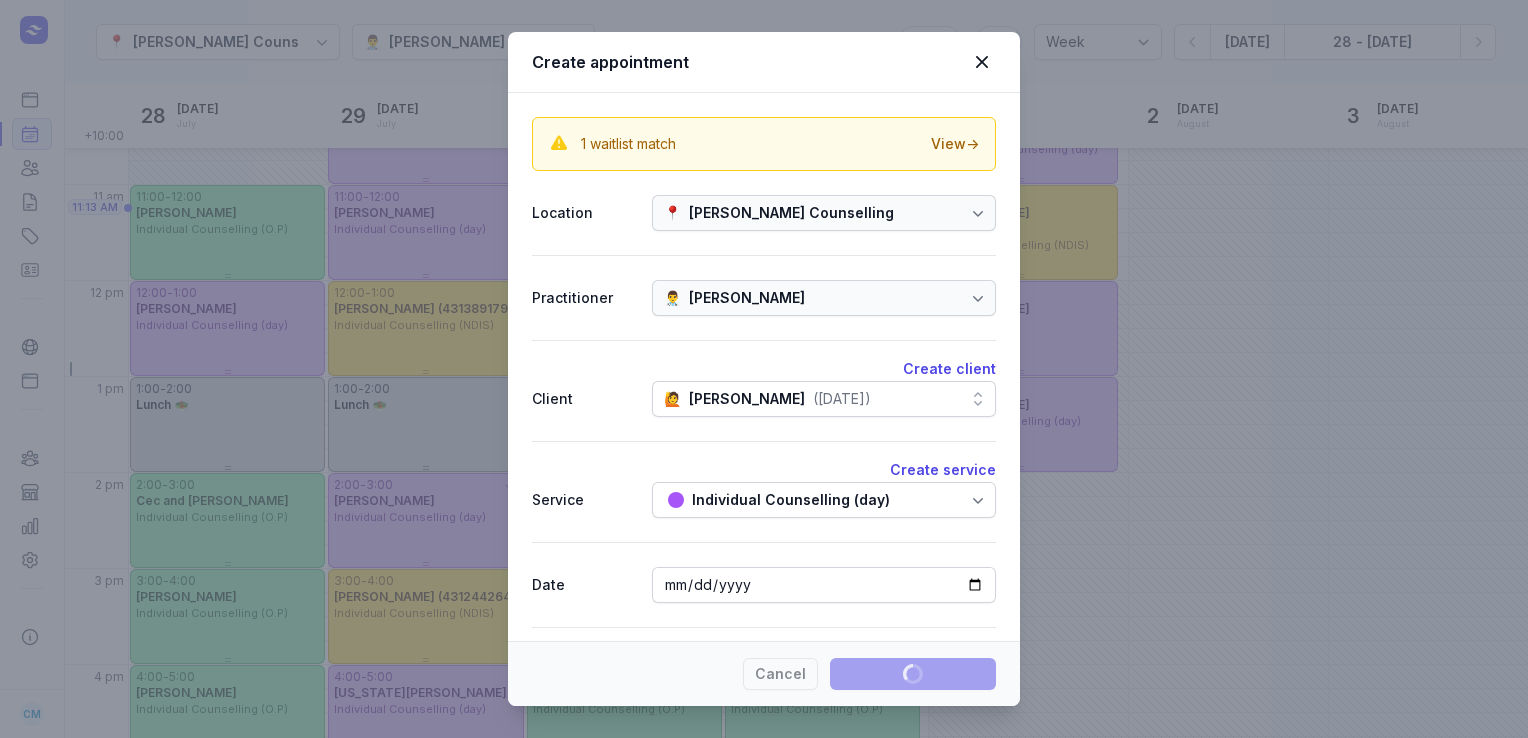 type 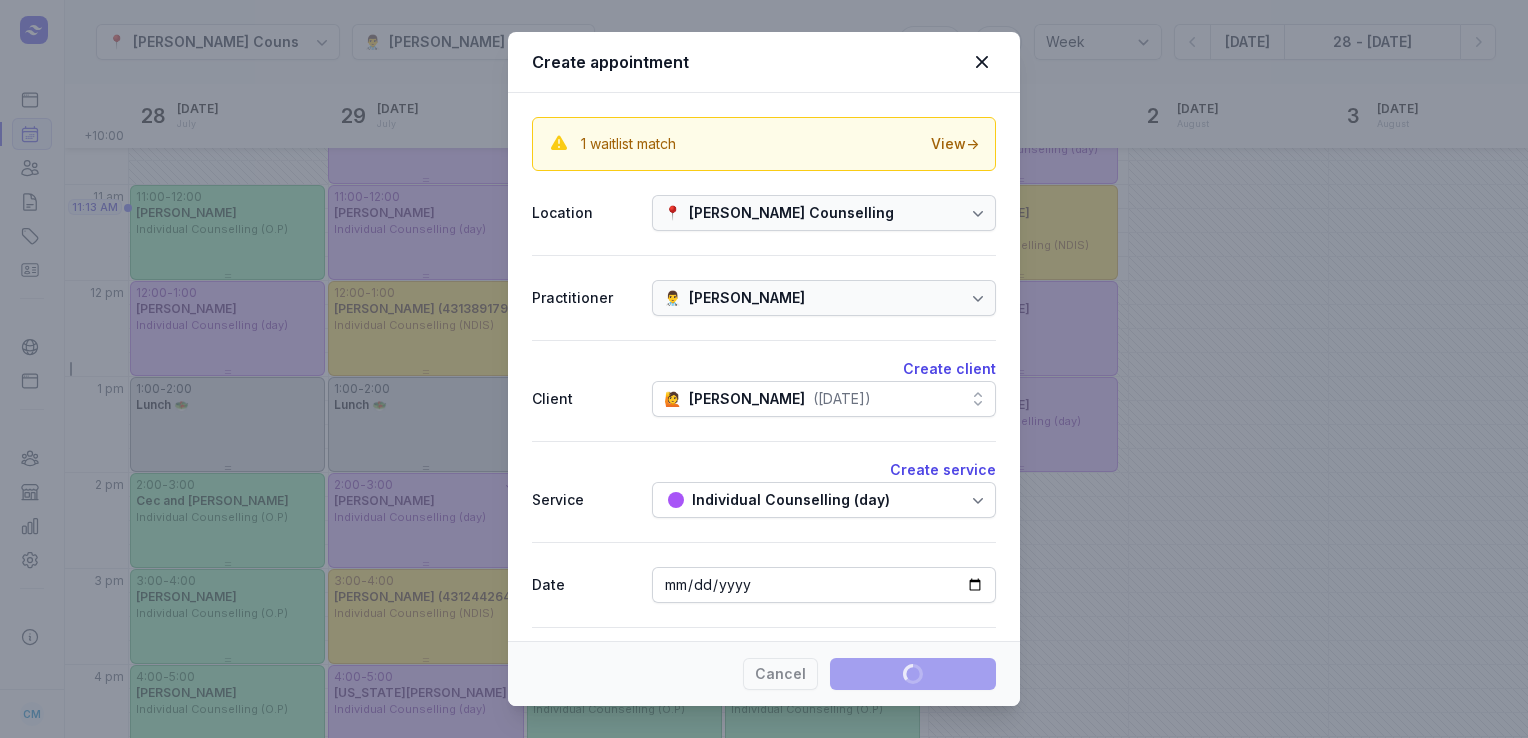 select 